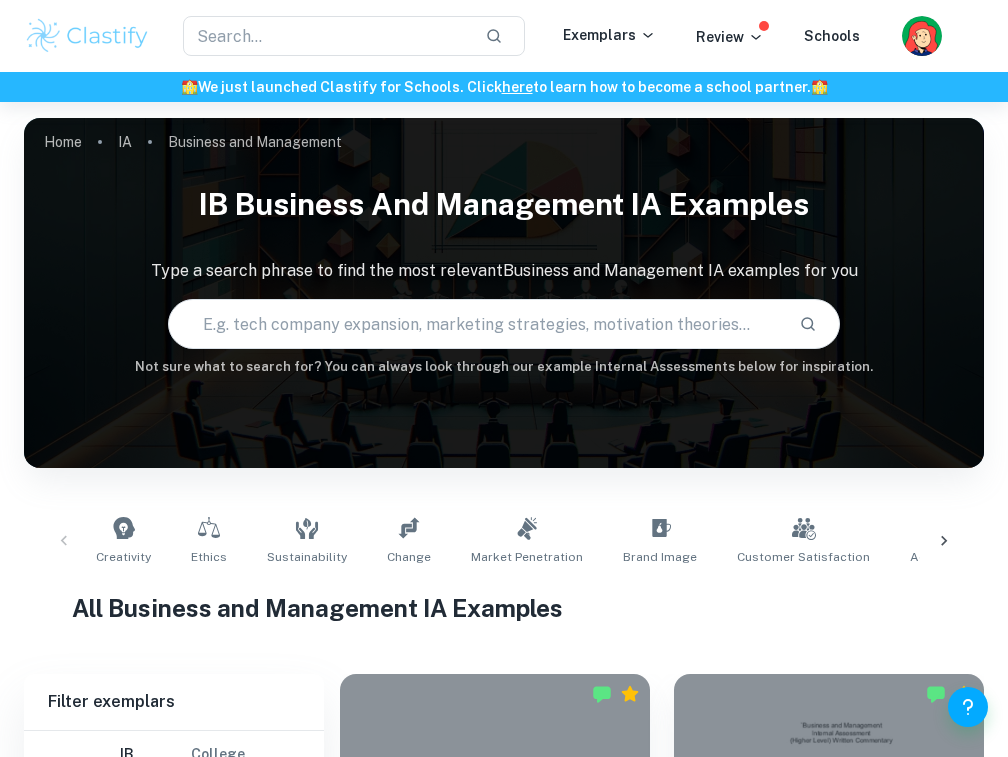 scroll, scrollTop: 456, scrollLeft: 0, axis: vertical 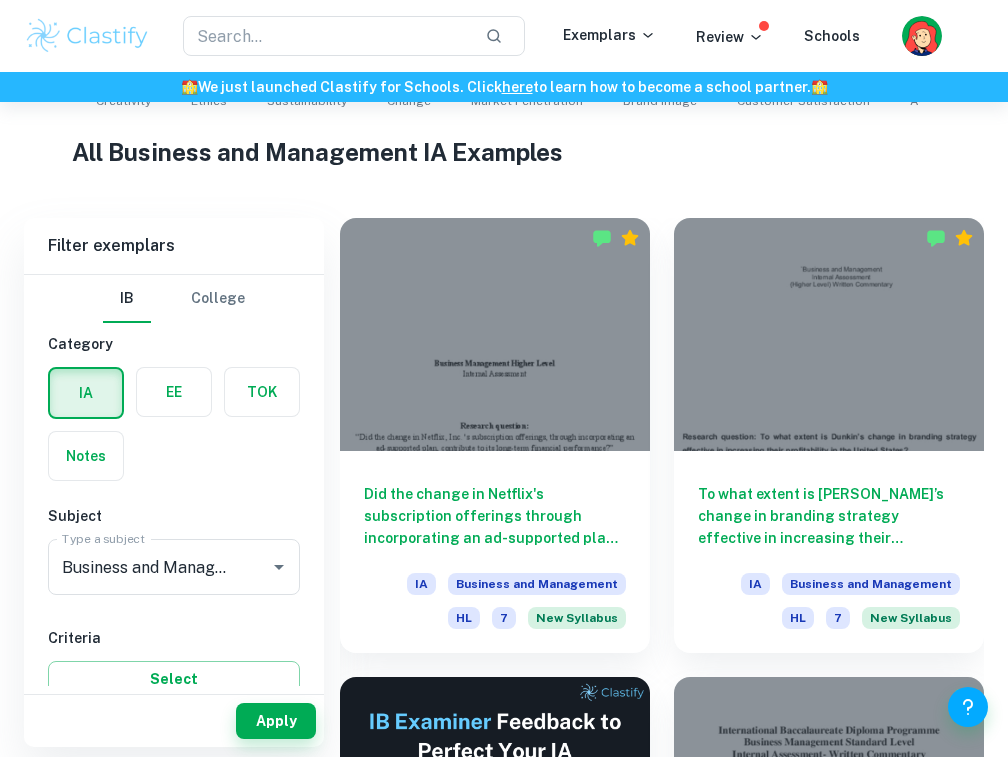 click on "Home IA Business and Management IB Business and Management IA examples Type a search phrase to find the most relevant  Business and Management   IA    examples for you ​ Not sure what to search for? You can always look through our example Internal Assessments below for inspiration. Creativity Ethics Sustainability Change Market Penetration Brand Image Customer Satisfaction Advertising Sales Marketing E-commerce Corporate Profitability Human Resources Business Expansion Franchising Joint Ventures Stakeholder Conflicts Globalization Product Development Acquisition and Growth CSR Competitiveness Price Service Improvement Innovation All Business and Management IA Examples Filter Filter exemplars IB College Category IA EE TOK Notes Subject Type a subject Business and Management Type a subject Criteria Select Grade 7 6 5 4 3 2 1 Level HL SL Session [DATE] [DATE] [DATE] [DATE] [DATE] [DATE] [DATE] [DATE] [DATE] [DATE] Other   Apply Filter exemplars [GEOGRAPHIC_DATA] Category IA EE" at bounding box center (504, 4775) 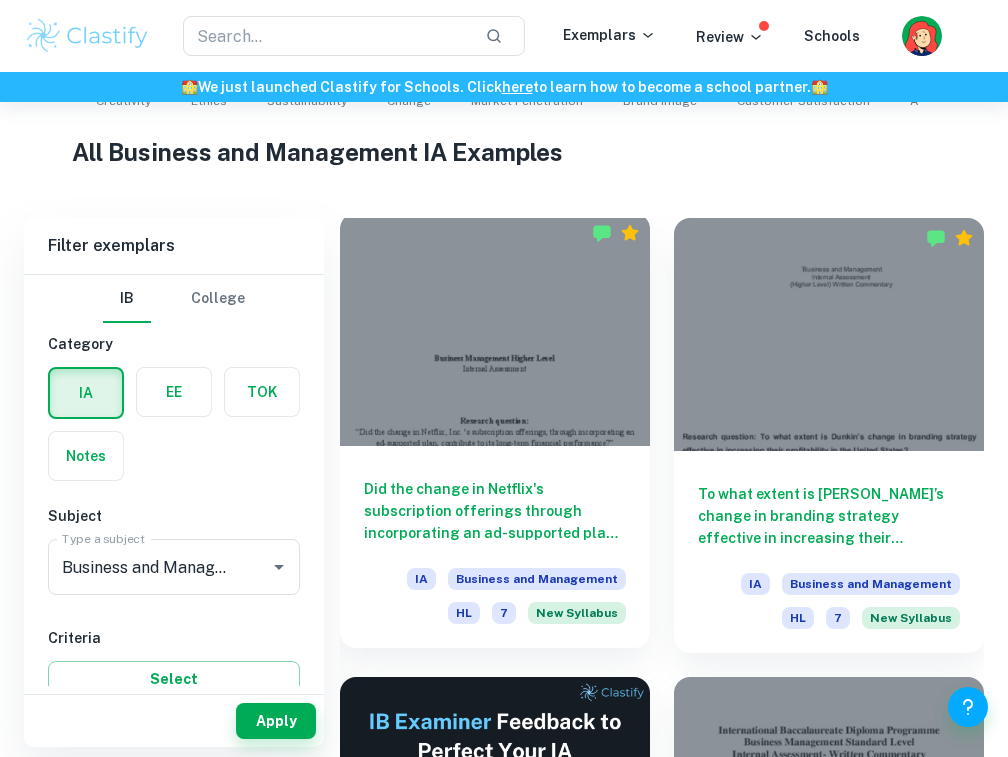click on "Did the change in Netflix's subscription offerings through incorporating an ad-supported
plan contribute to its long-term financial performance?" at bounding box center (495, 511) 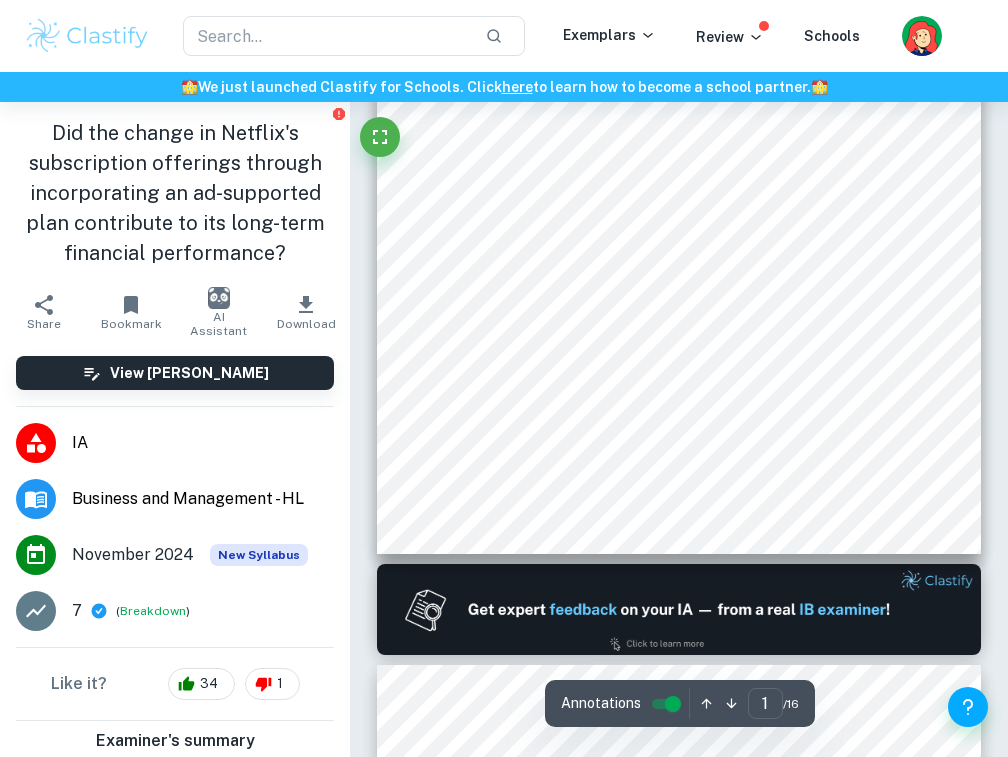 scroll, scrollTop: 423, scrollLeft: 0, axis: vertical 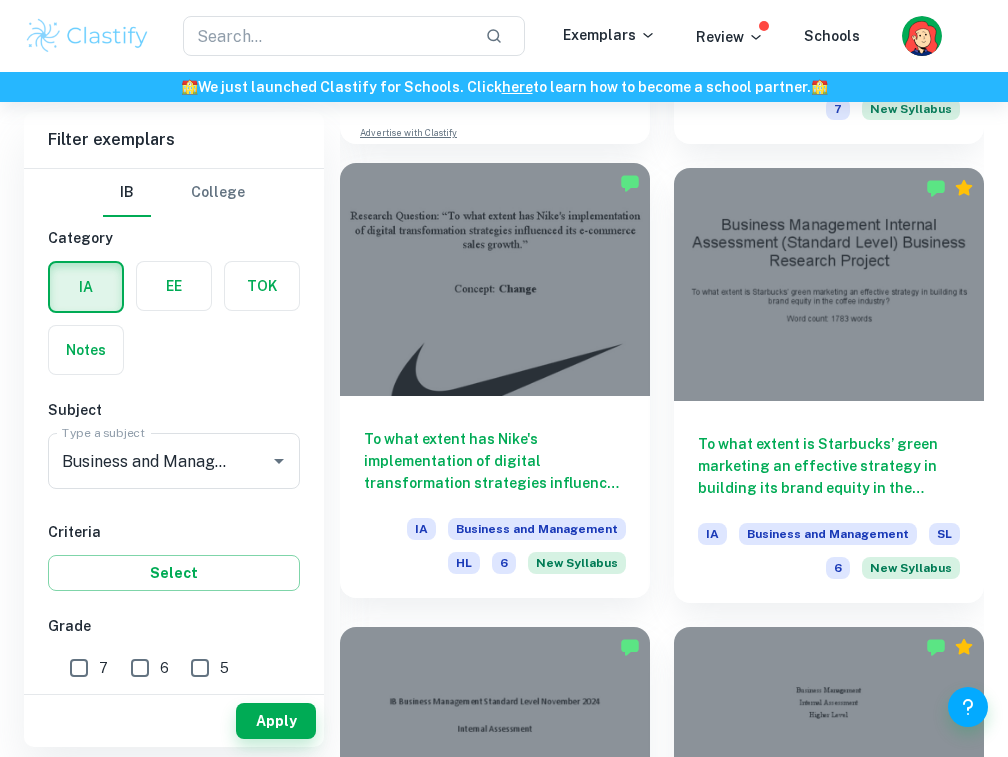 click on "To what extent has Nike's implementation of digital transformation strategies influenced its e-commerce sales growth?" at bounding box center (495, 461) 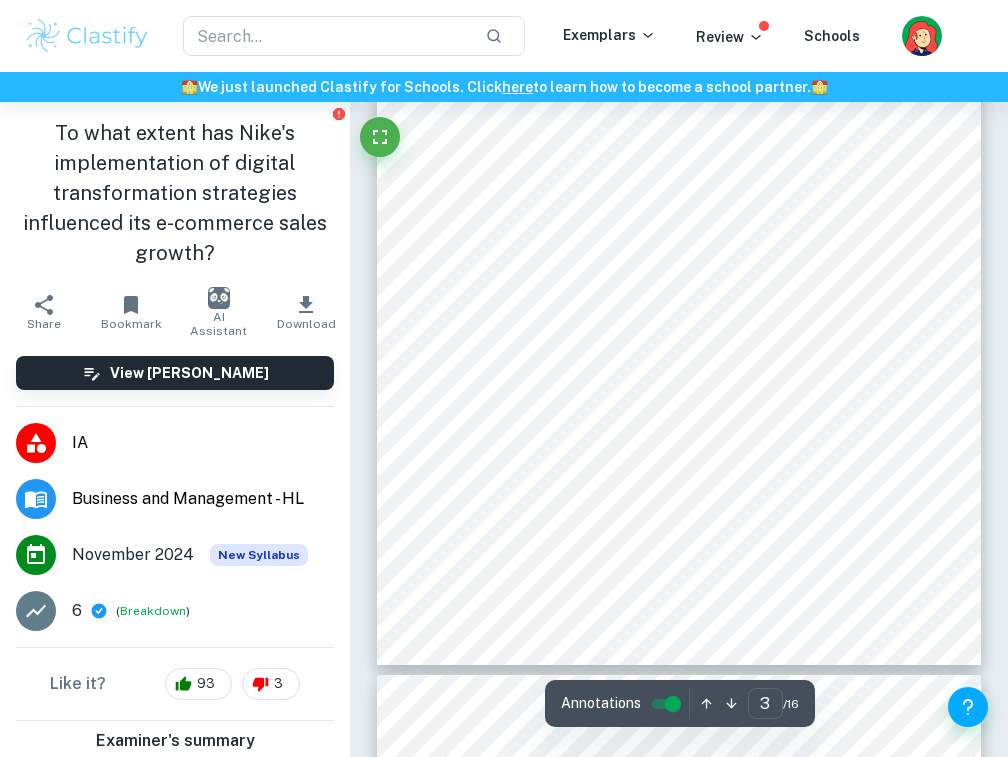 scroll, scrollTop: 1925, scrollLeft: 0, axis: vertical 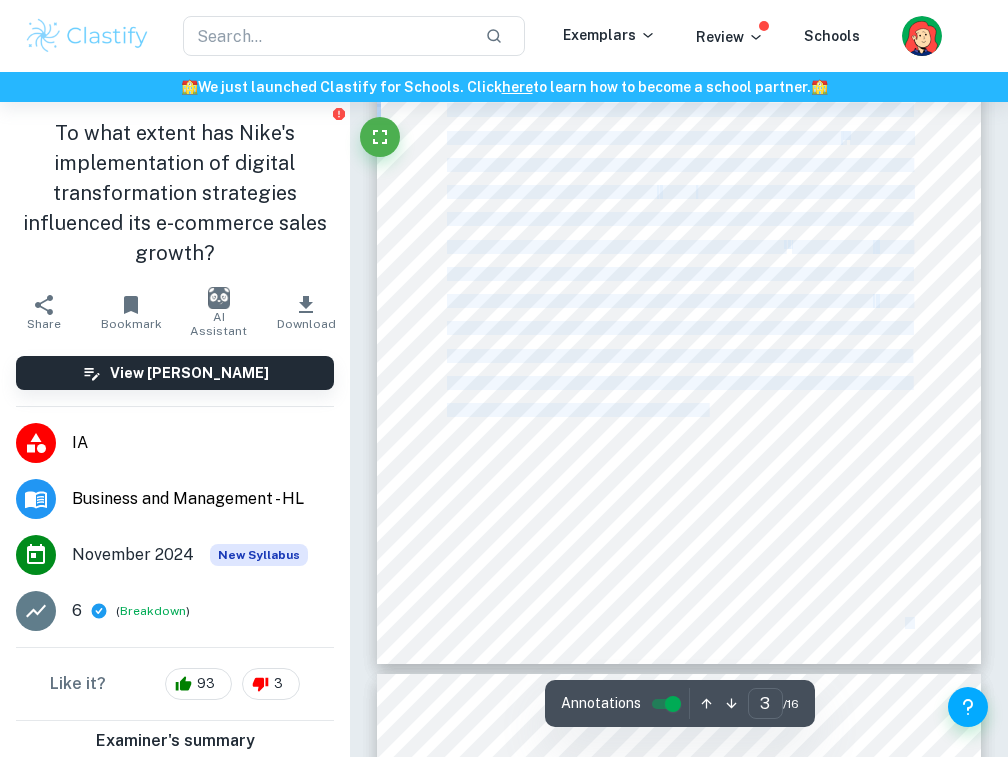 drag, startPoint x: 529, startPoint y: 149, endPoint x: 712, endPoint y: 407, distance: 316.31155 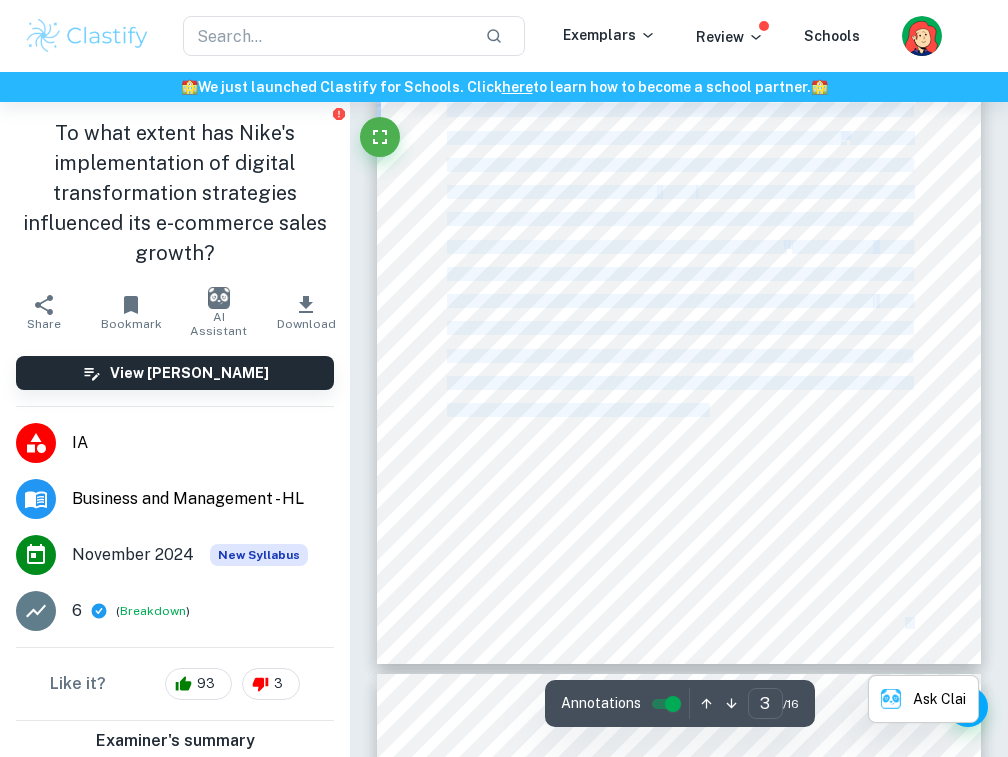 click on "analytics may use to better comprehend and accelerate growth." at bounding box center [596, 411] 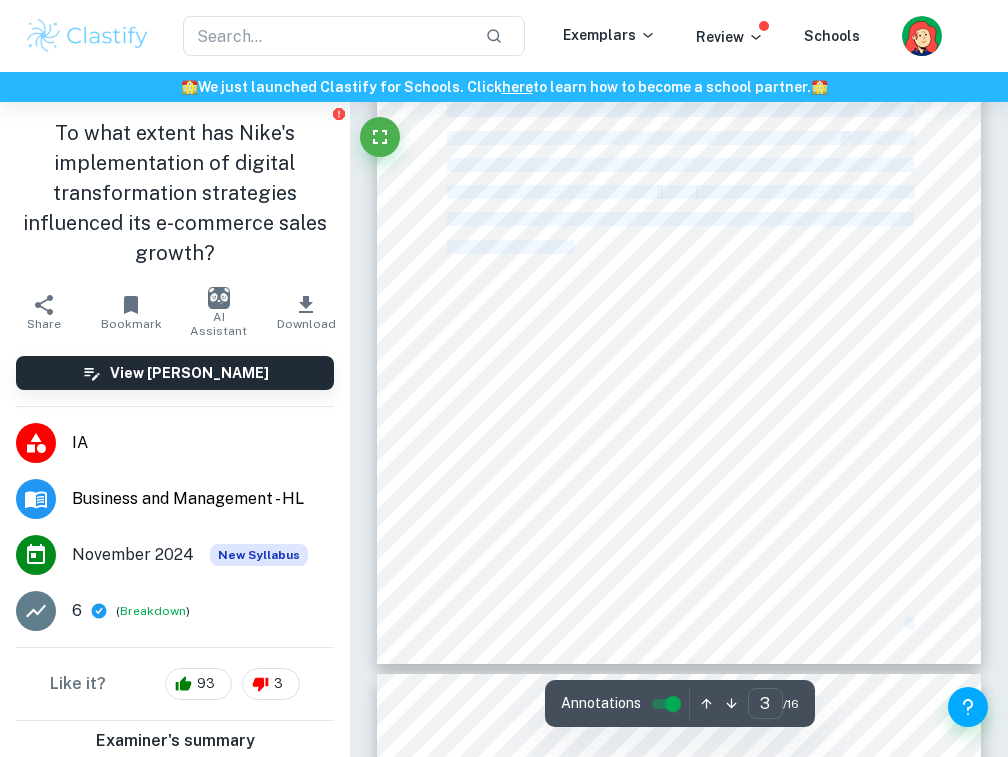 drag, startPoint x: 574, startPoint y: 251, endPoint x: 527, endPoint y: 127, distance: 132.60844 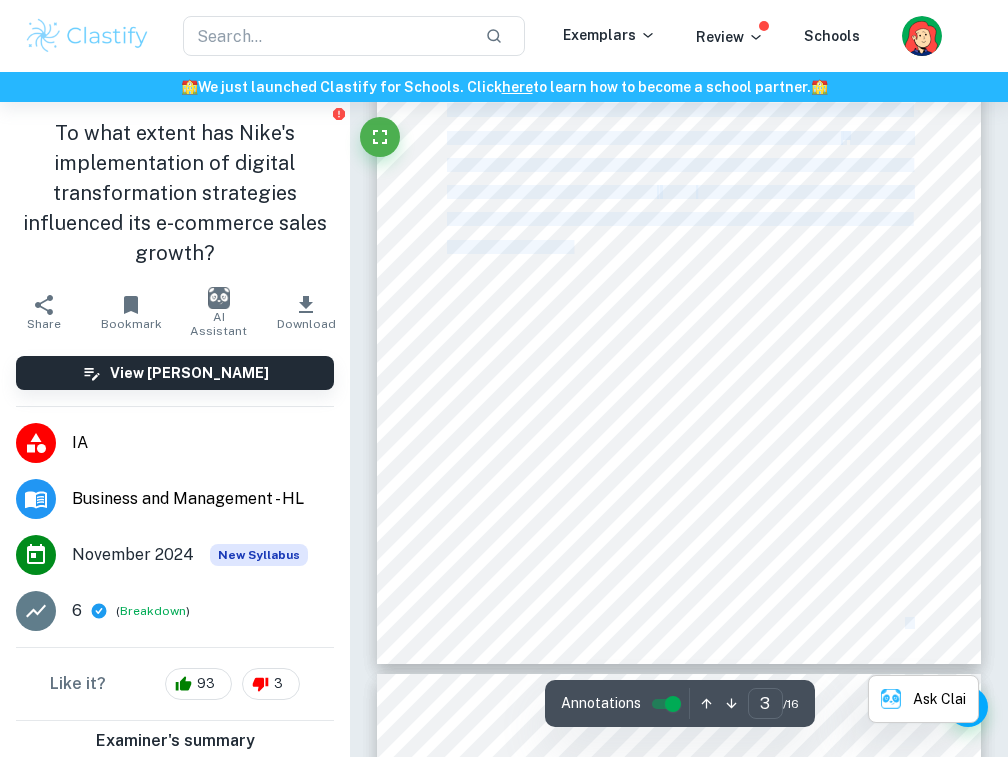 click on "2 Introduction: Nike, Inc. is a publicly listed company that sells athletic footwear, clothes, and equipment, providing items for various sports interests and fitness purposes in over 170 countries, serving different markets.   1 Over the past few years, there has been a larger shift towards digitalization, with businesses from many industries finding innovative methods to serve the ever-evolving marketplace.   2   Among these enterprises, Nike has emerged as a frontrunner in harnessing digital transformation to drive its e- commerce sales growth. In response to this   change , Nike has widened its e-commerce footprint aggressively, harnessing the potential of online channels and digital transformation strategies through e-commerce sales to enhance customer engagement and sales. 3   There has been a   change in the usage of Nike's digital tools, indicating that the company's expenditure on these tools and platforms has been successful in raising revenue and enhancing customer experience. The   change 1   2" at bounding box center (679, 273) 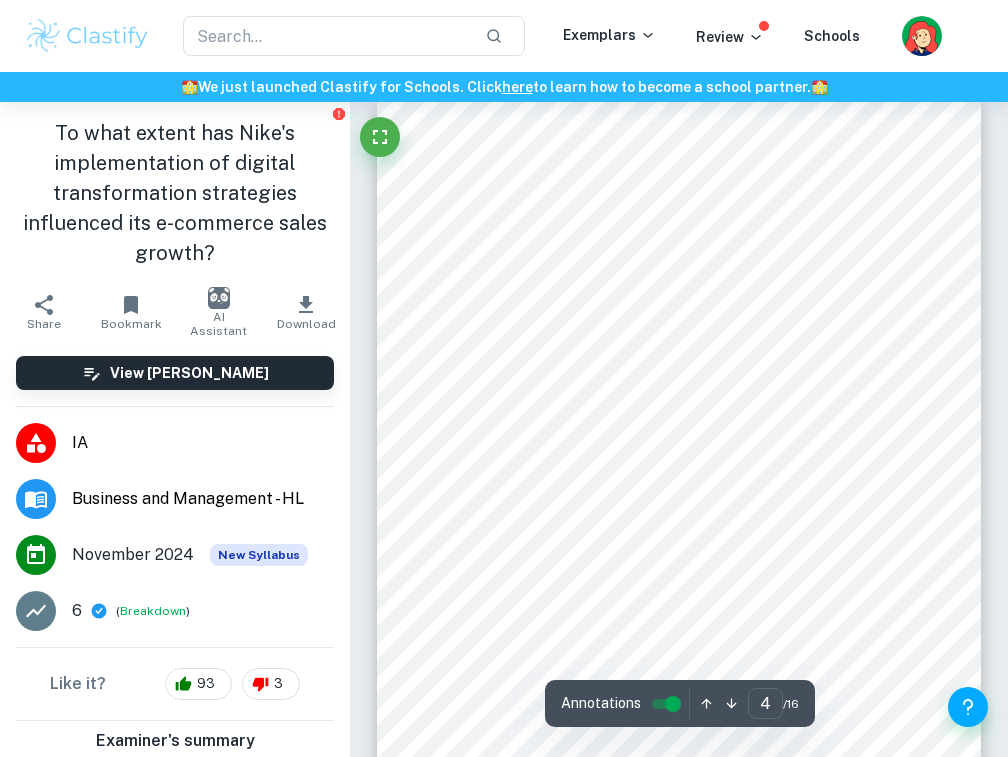 scroll, scrollTop: 2502, scrollLeft: 0, axis: vertical 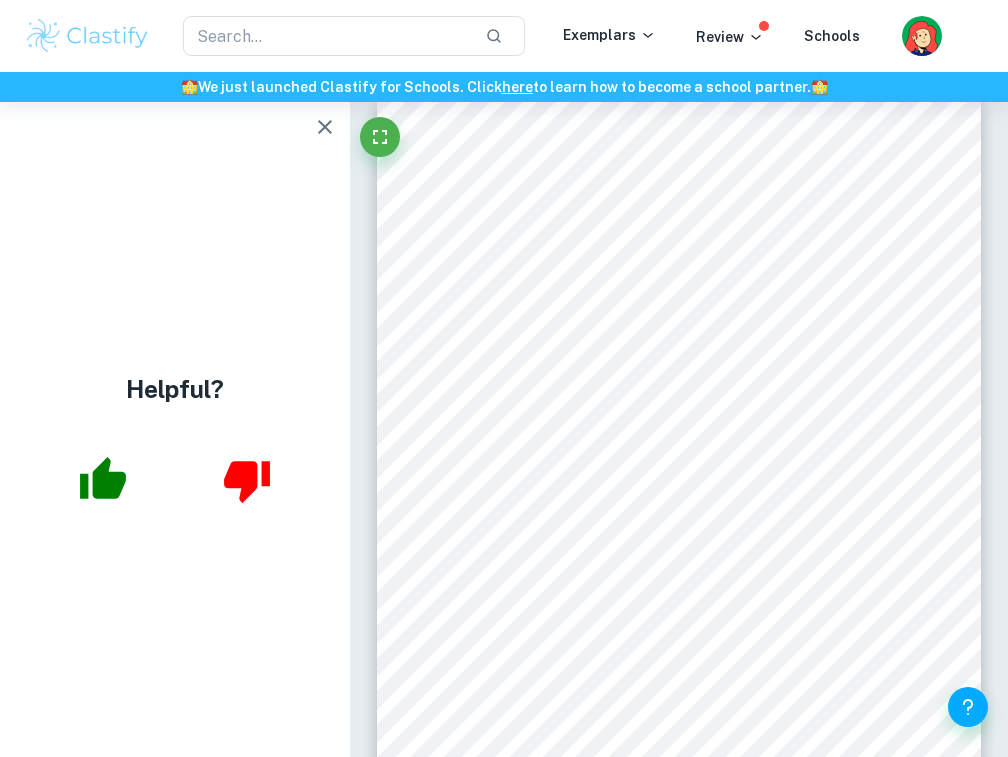 click 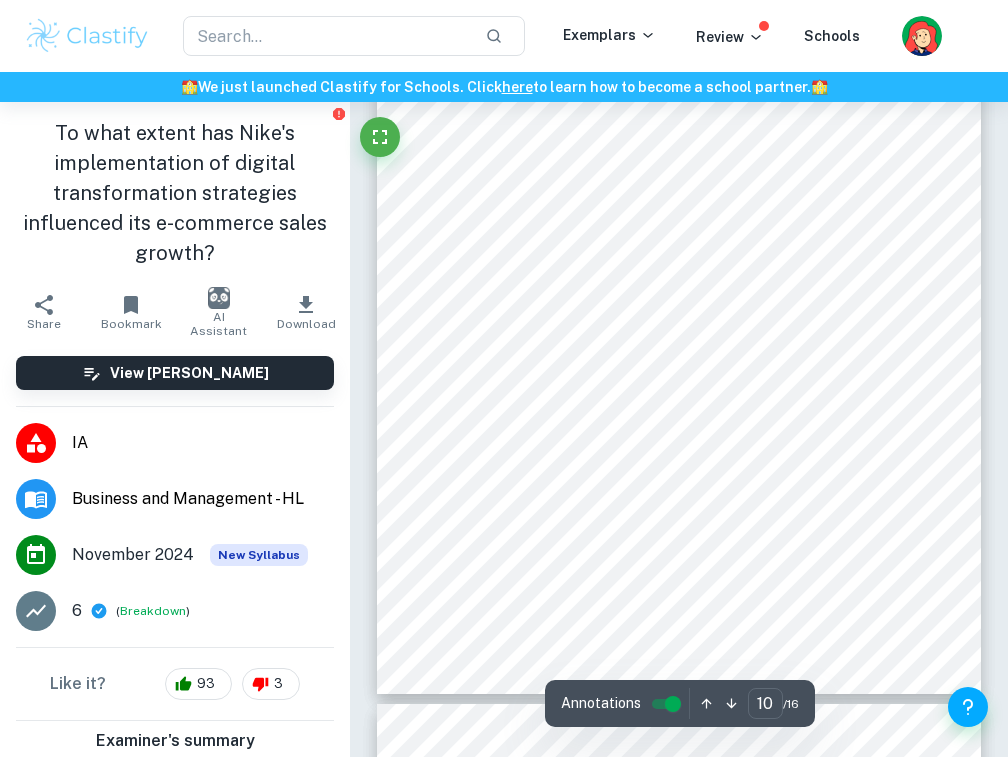 scroll, scrollTop: 7191, scrollLeft: 0, axis: vertical 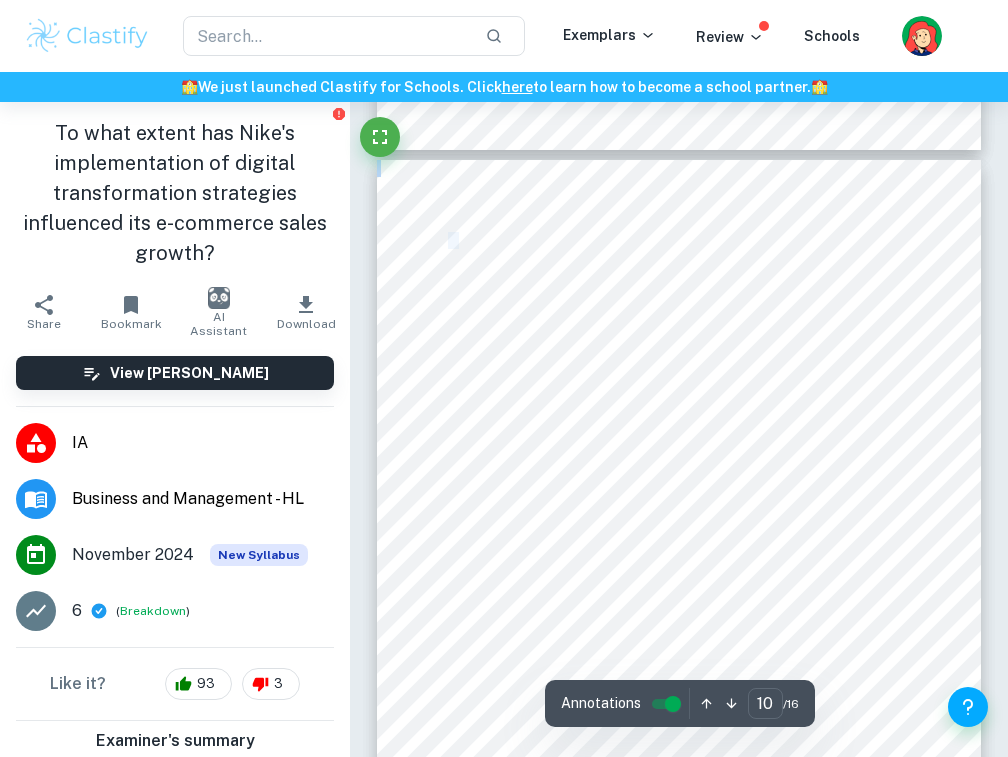 drag, startPoint x: 649, startPoint y: 192, endPoint x: 460, endPoint y: 244, distance: 196.02296 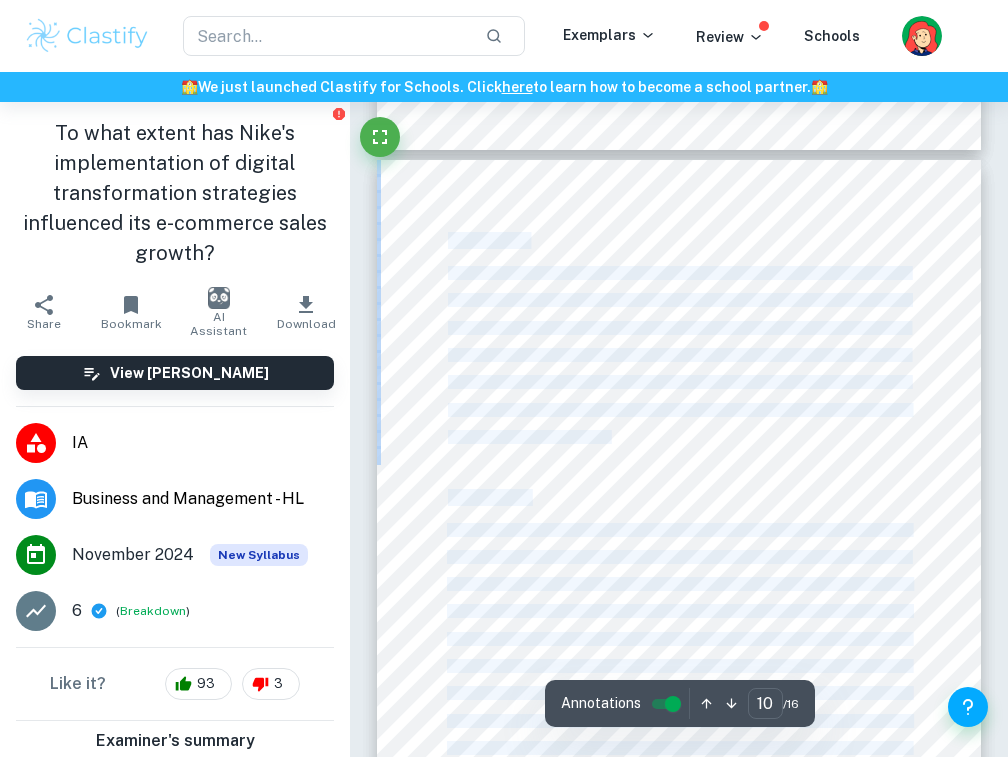 drag, startPoint x: 444, startPoint y: 242, endPoint x: 693, endPoint y: 482, distance: 345.83377 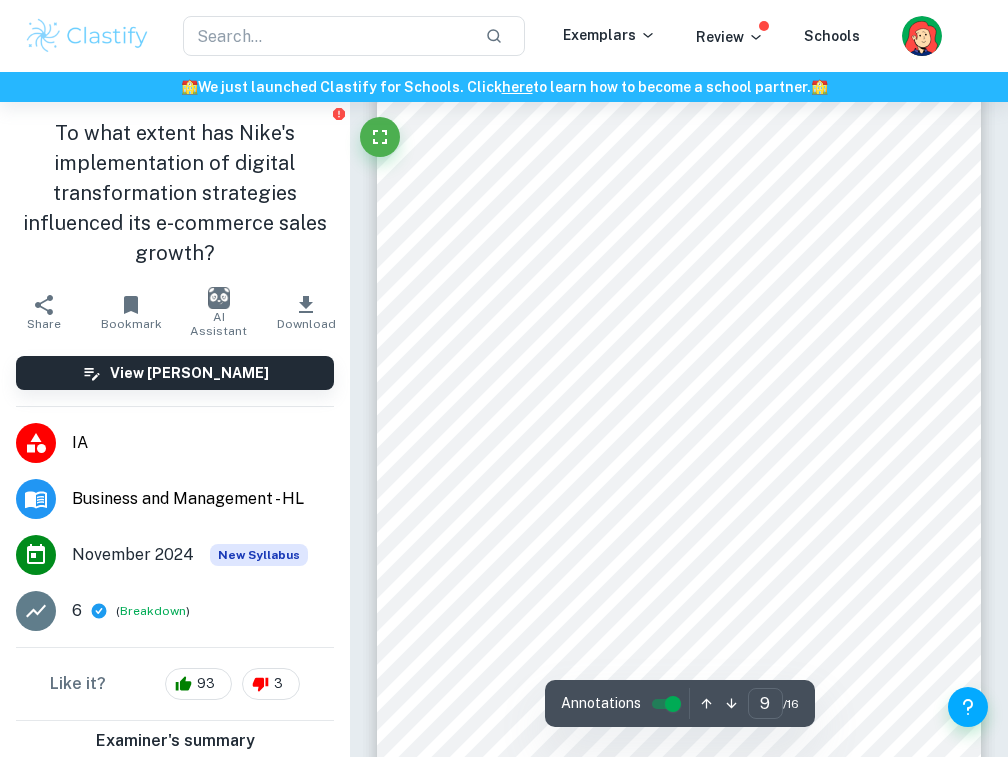 scroll, scrollTop: 6445, scrollLeft: 0, axis: vertical 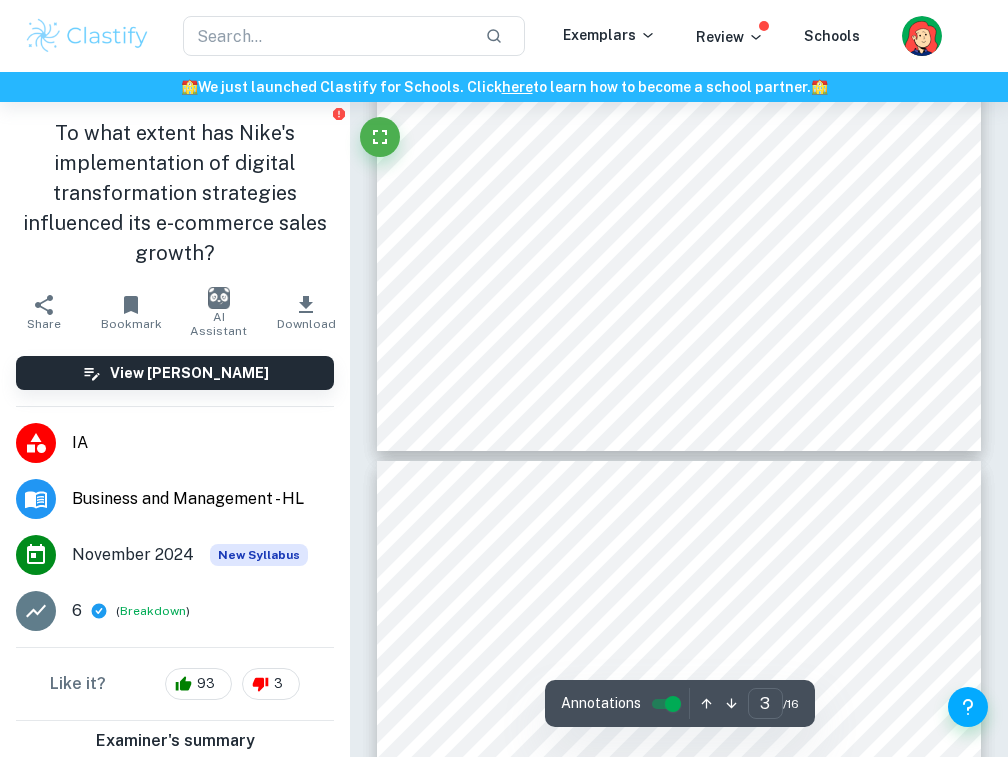 type on "2" 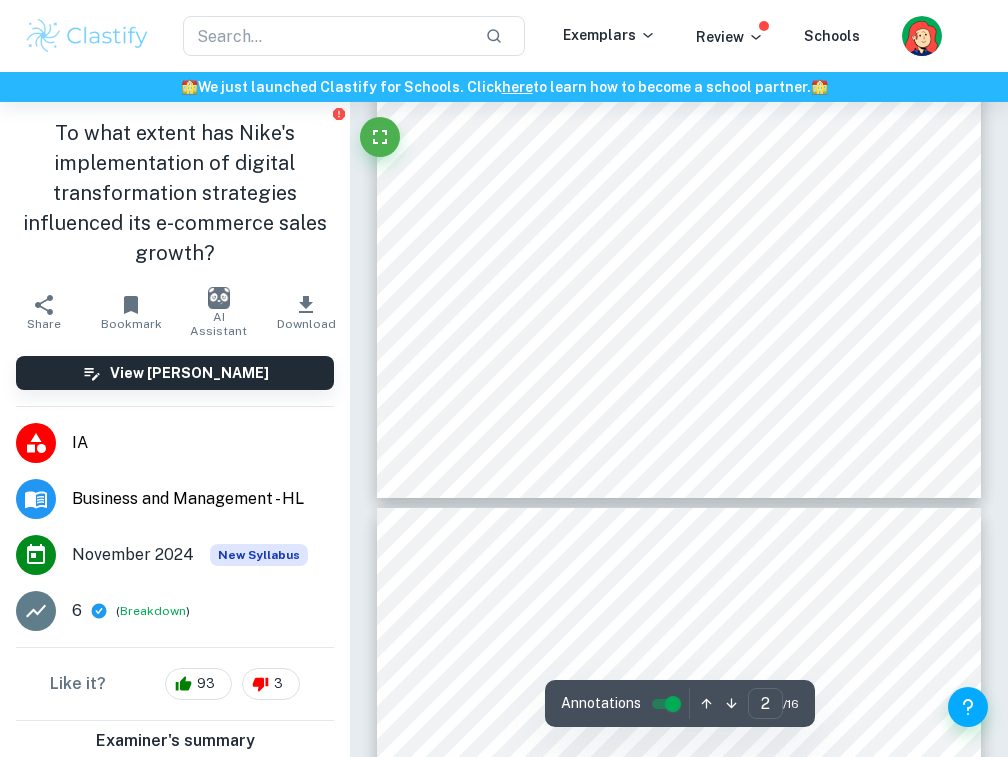 scroll, scrollTop: 1180, scrollLeft: 0, axis: vertical 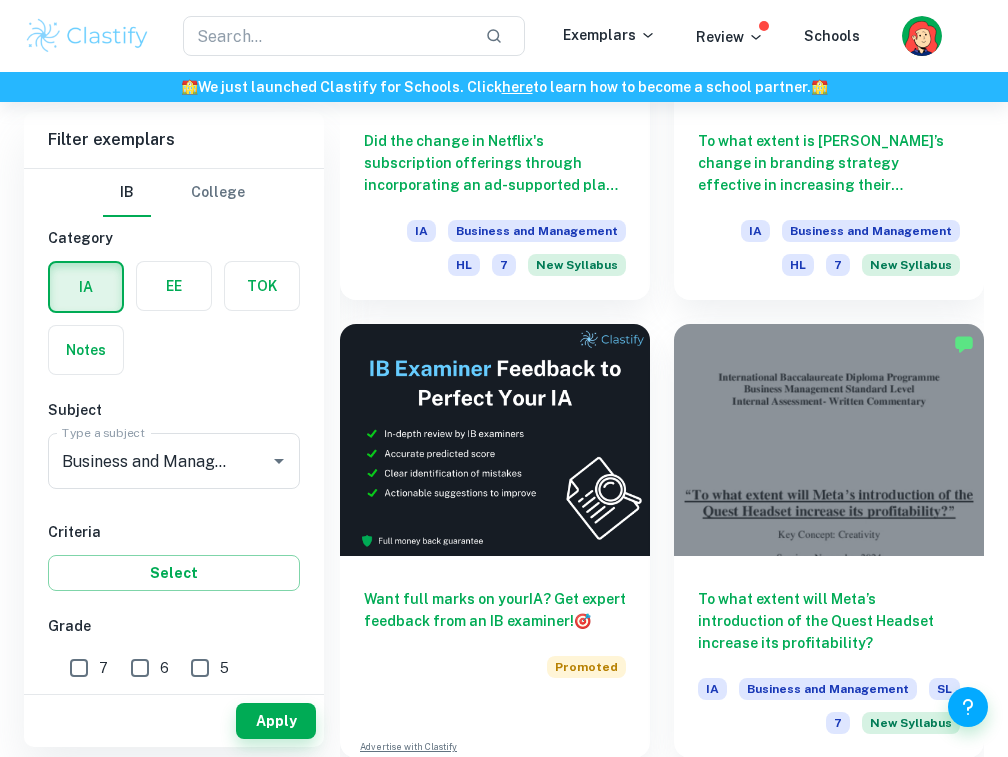 click on "7" at bounding box center (79, 668) 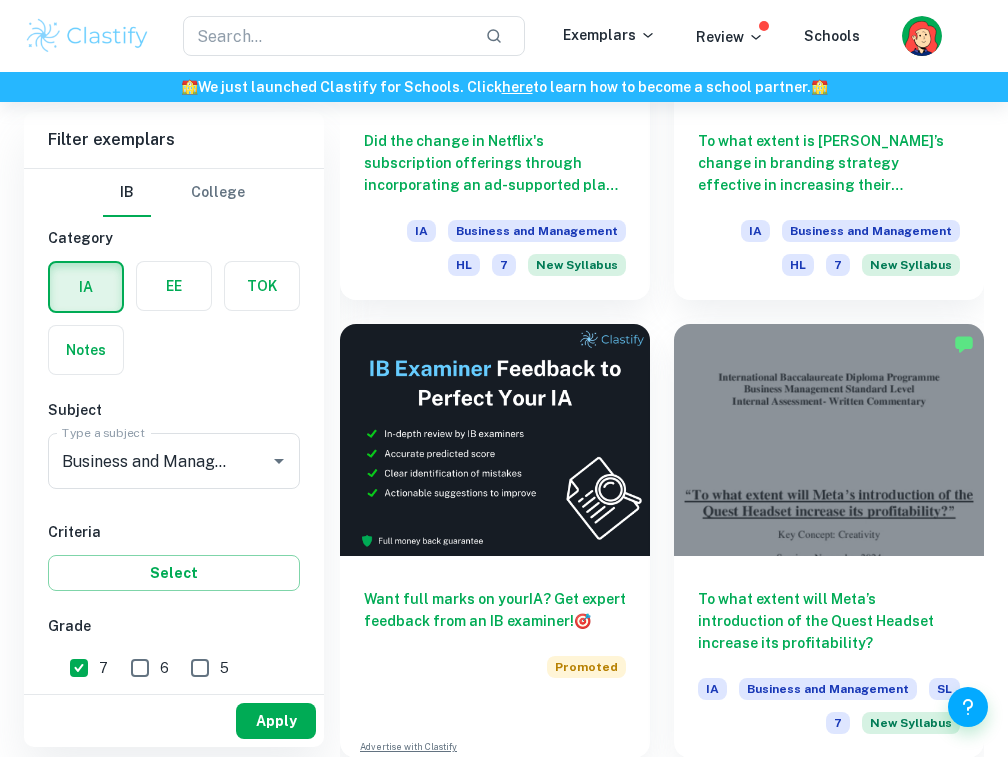 click on "Apply" at bounding box center (276, 721) 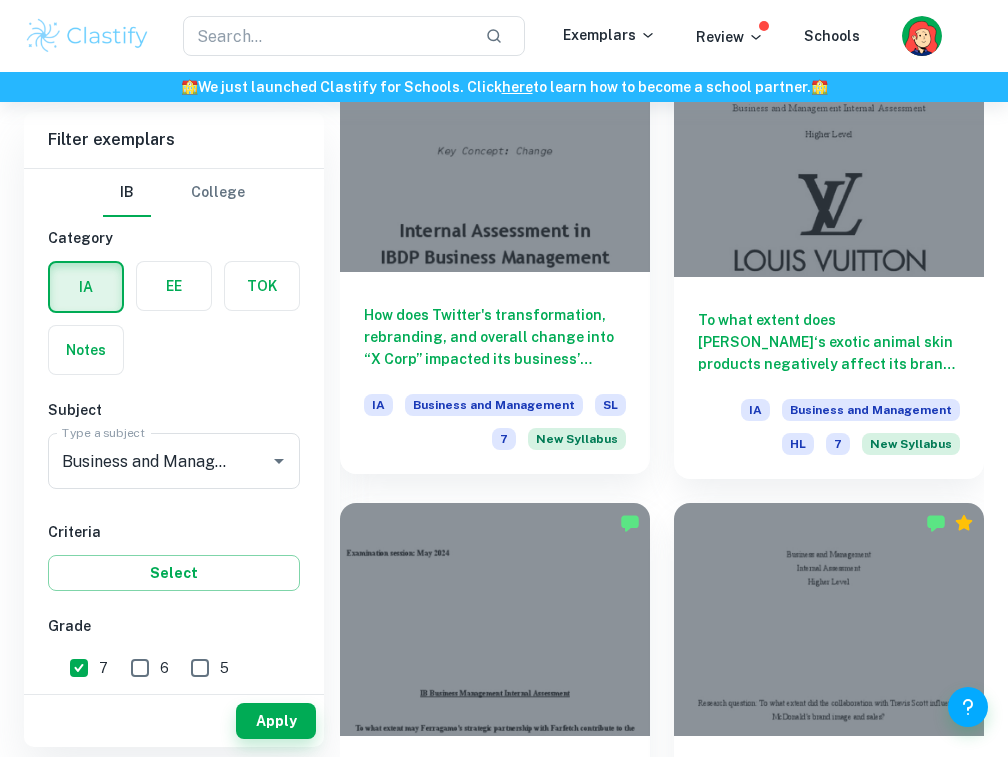 scroll, scrollTop: 1982, scrollLeft: 0, axis: vertical 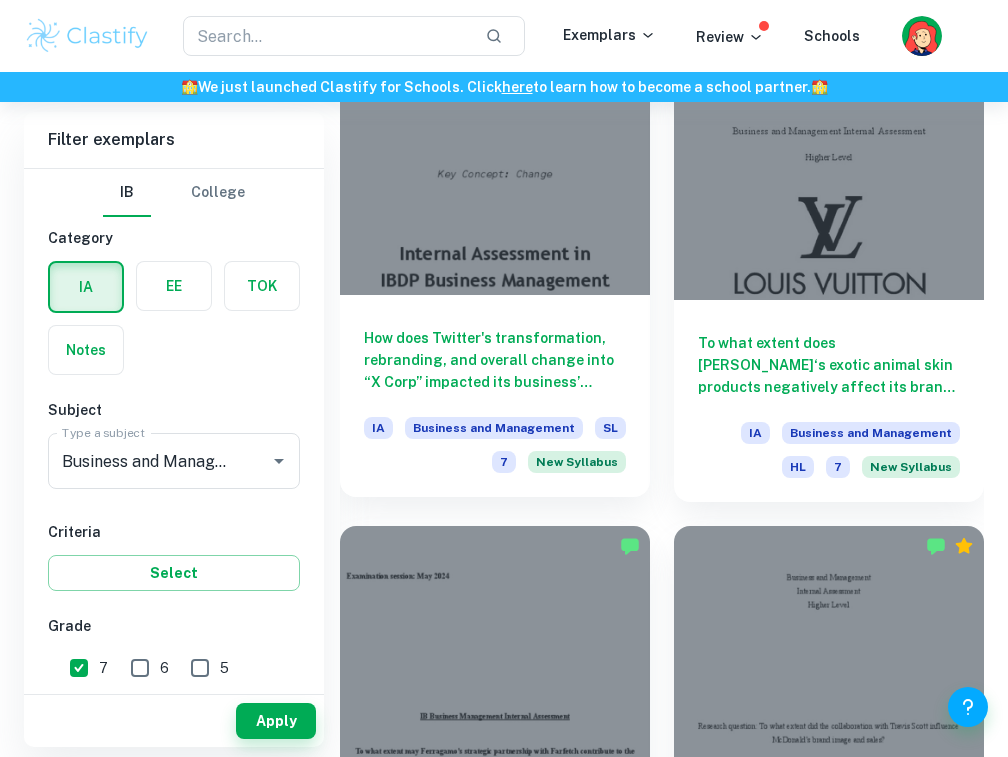 click on "How does Twitter's transformation, rebranding, and overall change  into “X Corp” impacted its business’ profitability?" at bounding box center [495, 360] 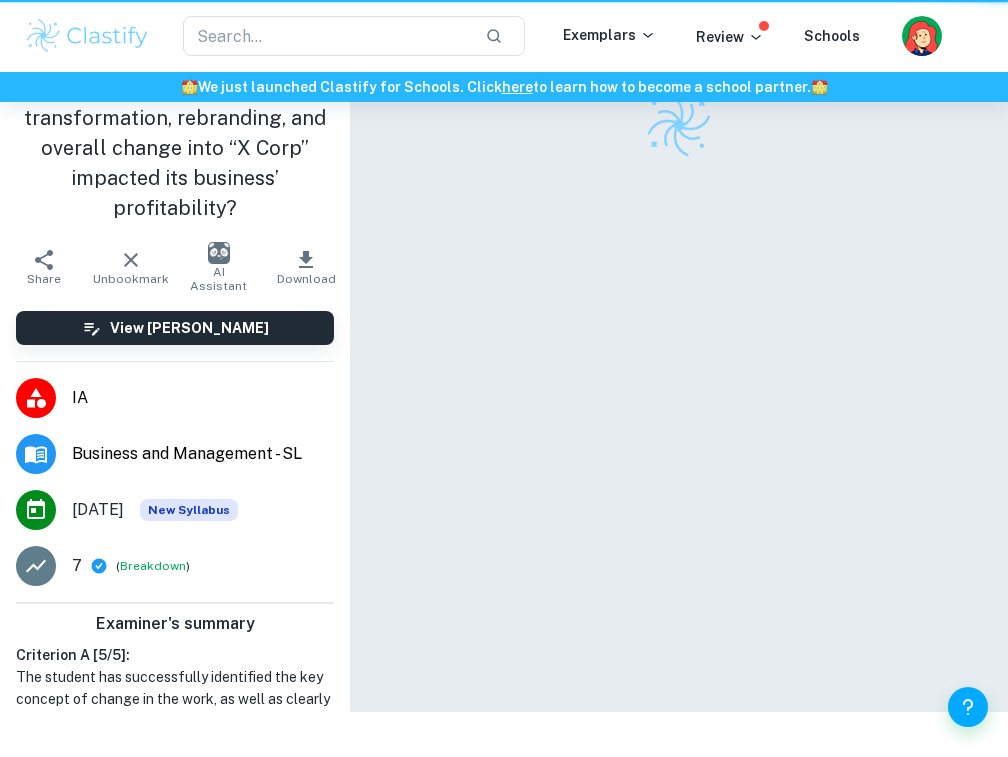 scroll, scrollTop: 0, scrollLeft: 0, axis: both 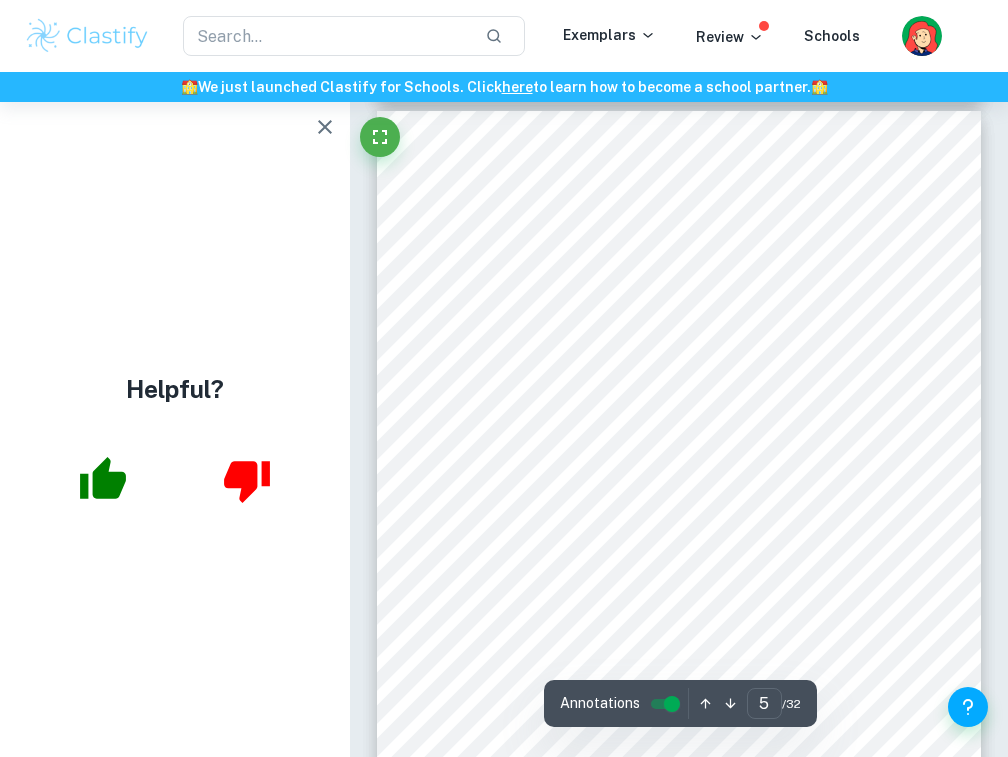 drag, startPoint x: 473, startPoint y: 187, endPoint x: 548, endPoint y: 511, distance: 332.5673 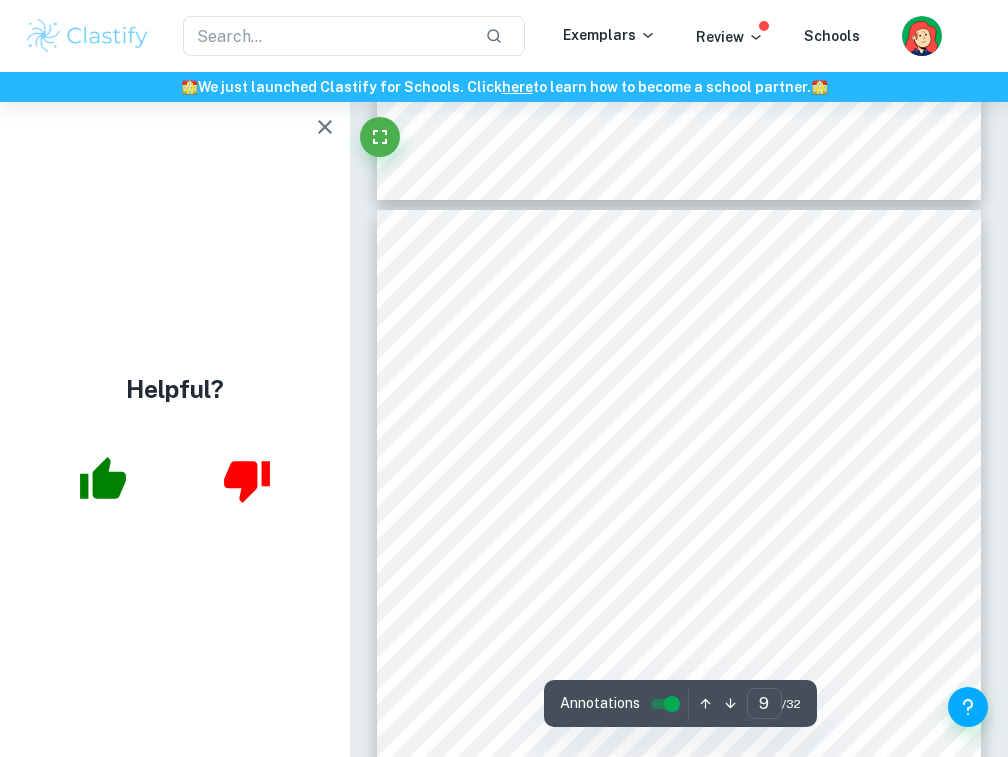 scroll, scrollTop: 7150, scrollLeft: 0, axis: vertical 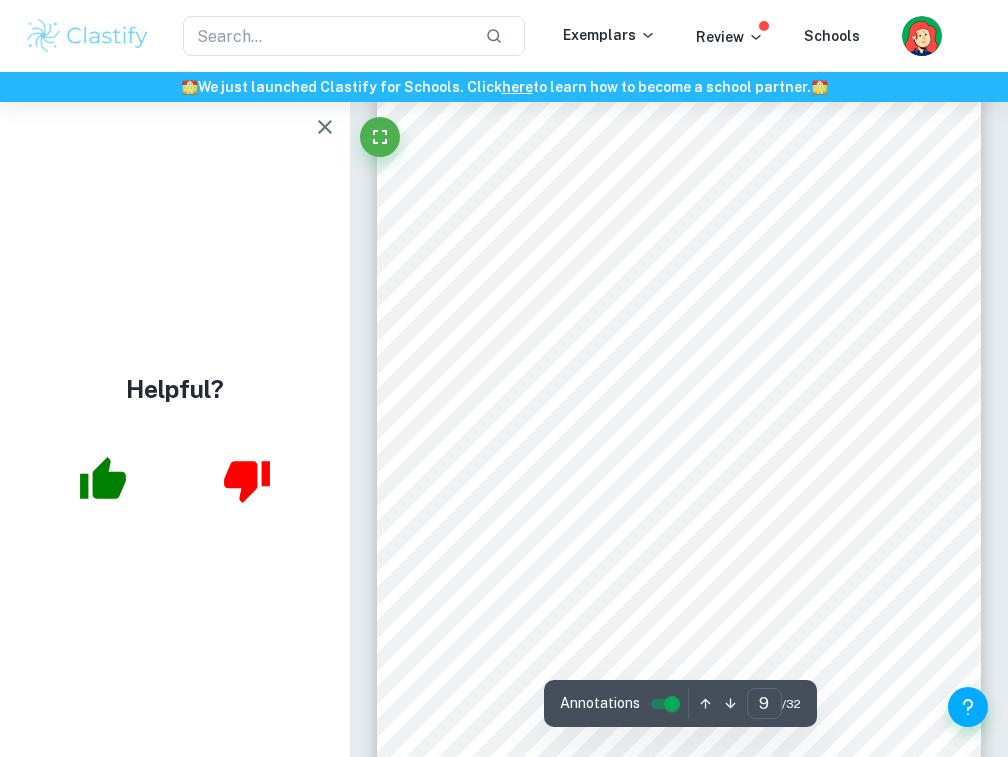 drag, startPoint x: 447, startPoint y: 483, endPoint x: 450, endPoint y: 436, distance: 47.095646 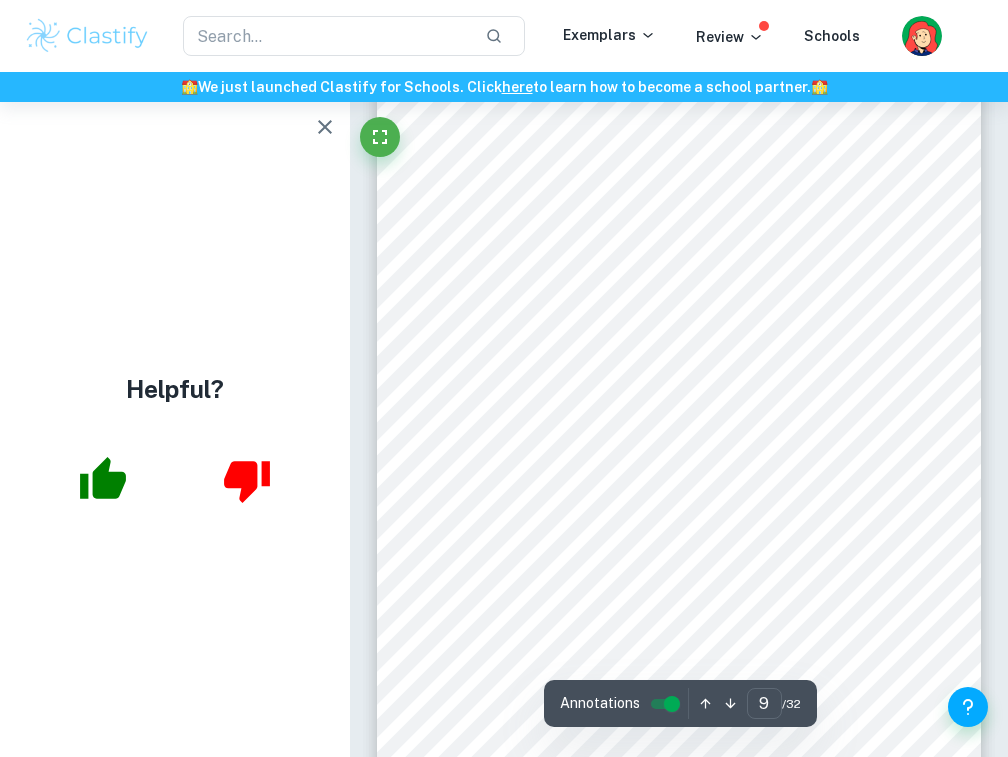 click on "generaBng   changes   Elon implemented, such as debt or cost savings. Hence, it is necessary to also consider [PERSON_NAME] Margin to analyze Twi<er9s ûnancial trends as well. 3.2 Net Profit Margin Proûtability raBos is used to evaluate a company9s [PERSON_NAME] in relaBons other features. Speciûcally, the Net [PERSON_NAME] Margin (NPM) compares net [PERSON_NAME] against sales revenue. Hence, comparing NPM prior and succeeding the   change   provides concrete data of the company9s proûtability, accounBng for all other factors and not just the ability to generate revenue   . The raBo is calculated as follows: 26 However, it is important to note that oûcial ûnancial ûgures aVer the   change   are unavailable as [PERSON_NAME] took the company private by Q3 of 2022   . This is a major limitaBon as data for 2022 could 27 only be esBmated using known costs and expenses ûgures. Regardless, data of Twi<er for ûscal years 2020 and 2021 are gathered from supporBng document #4 of 2023 and presented   : 28   changes   in Twi<er9s costs   29 ûgure" at bounding box center (679, 420) 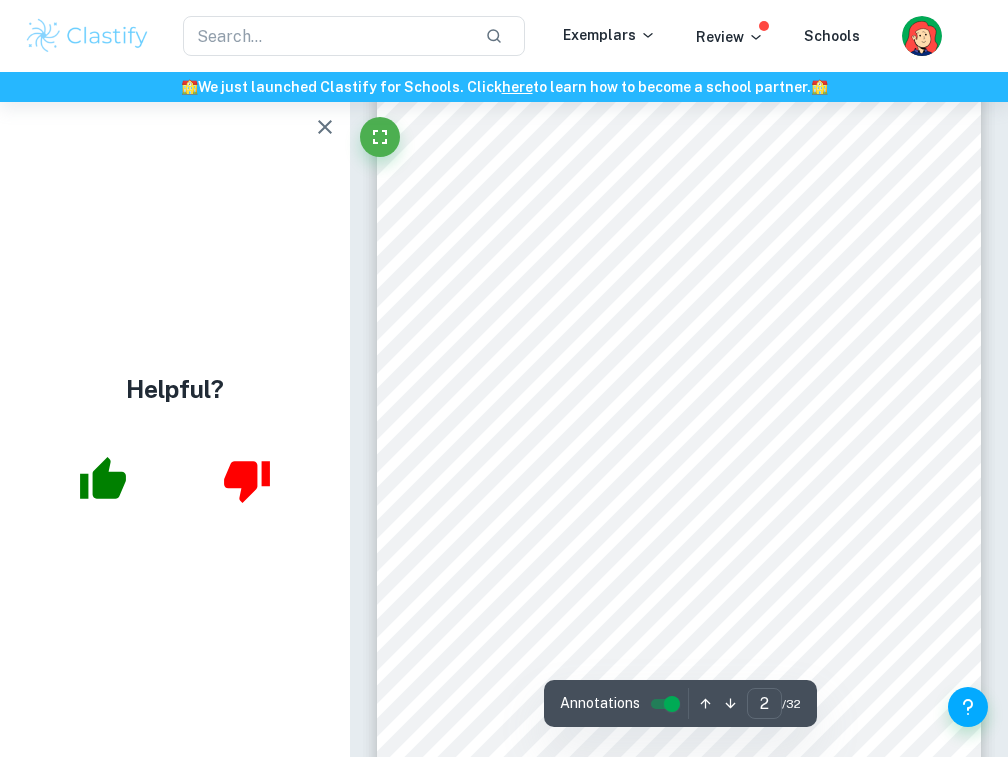 type on "1" 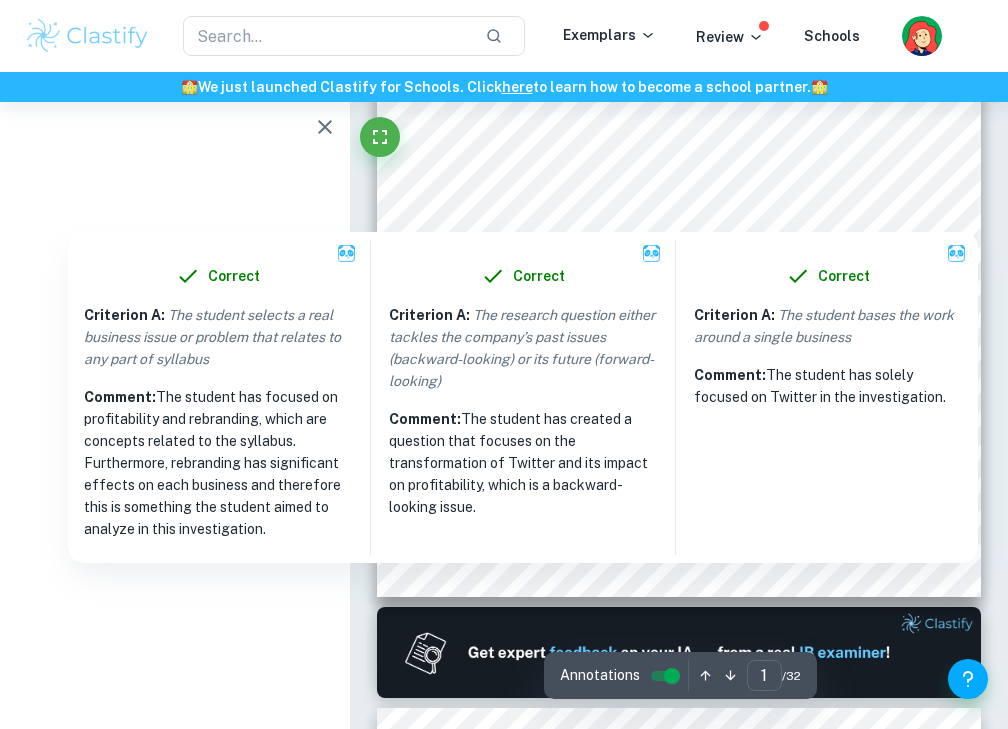scroll, scrollTop: 400, scrollLeft: 0, axis: vertical 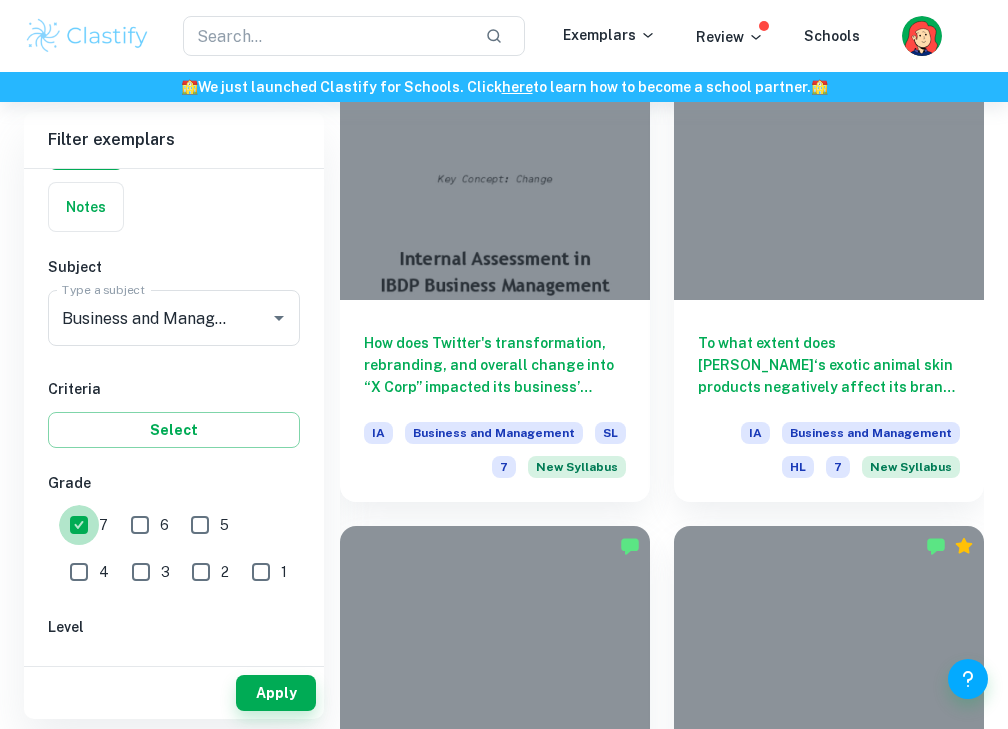 click on "7" at bounding box center [79, 525] 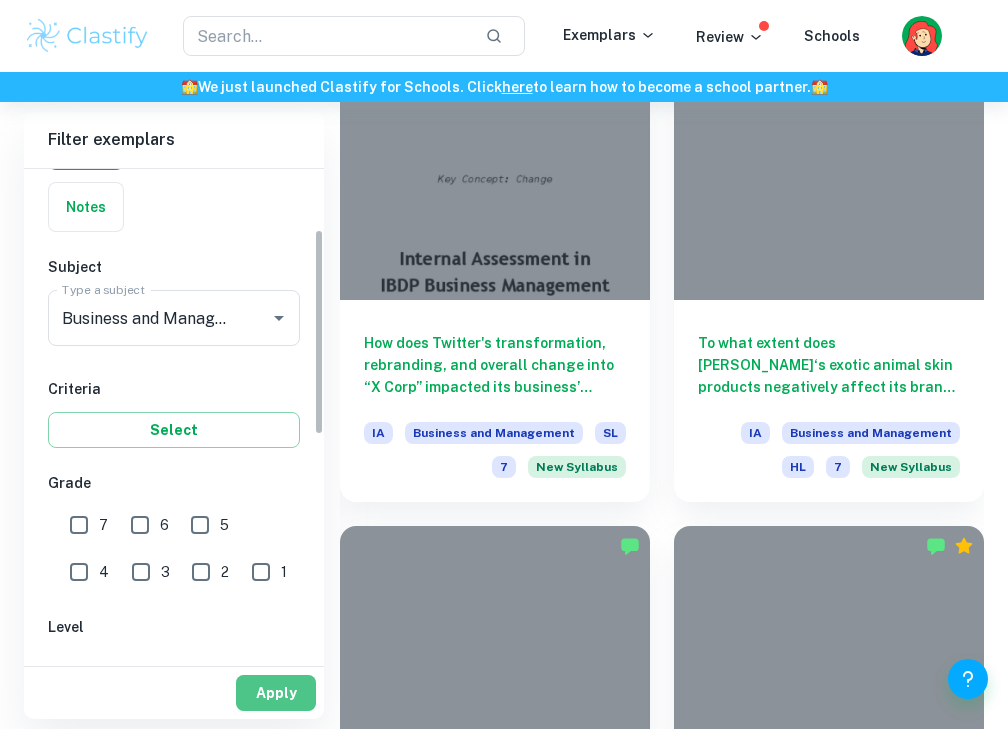 click on "Apply" at bounding box center [276, 693] 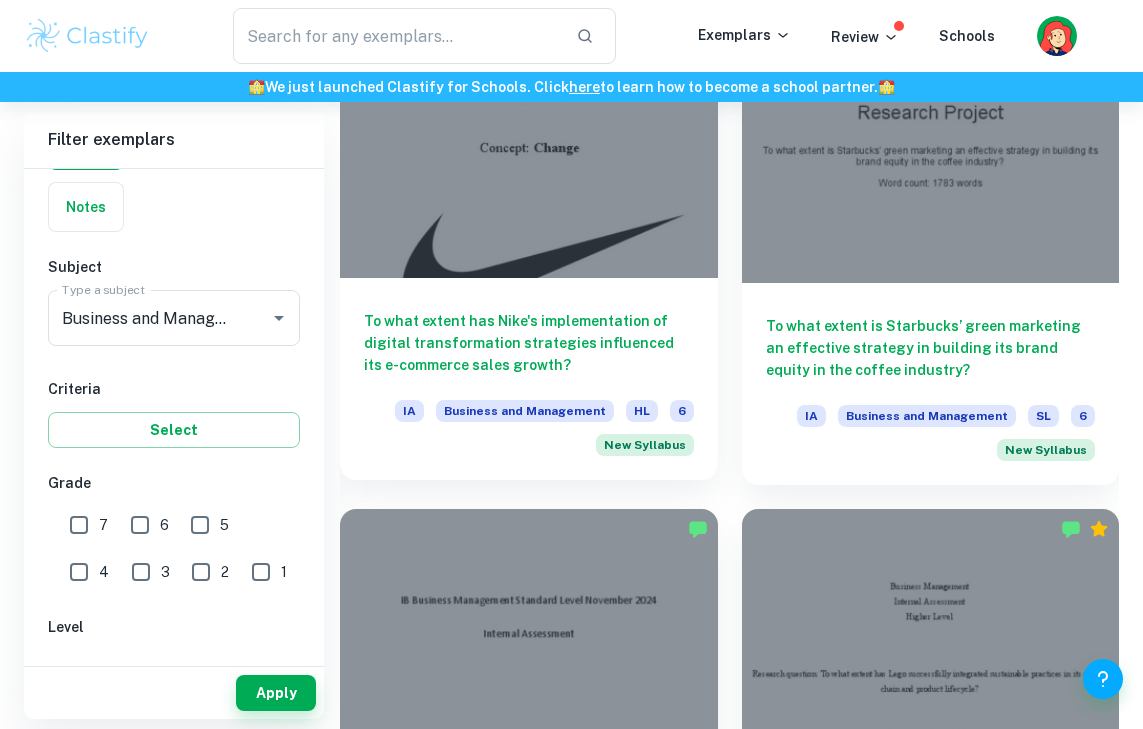 scroll, scrollTop: 1689, scrollLeft: 0, axis: vertical 